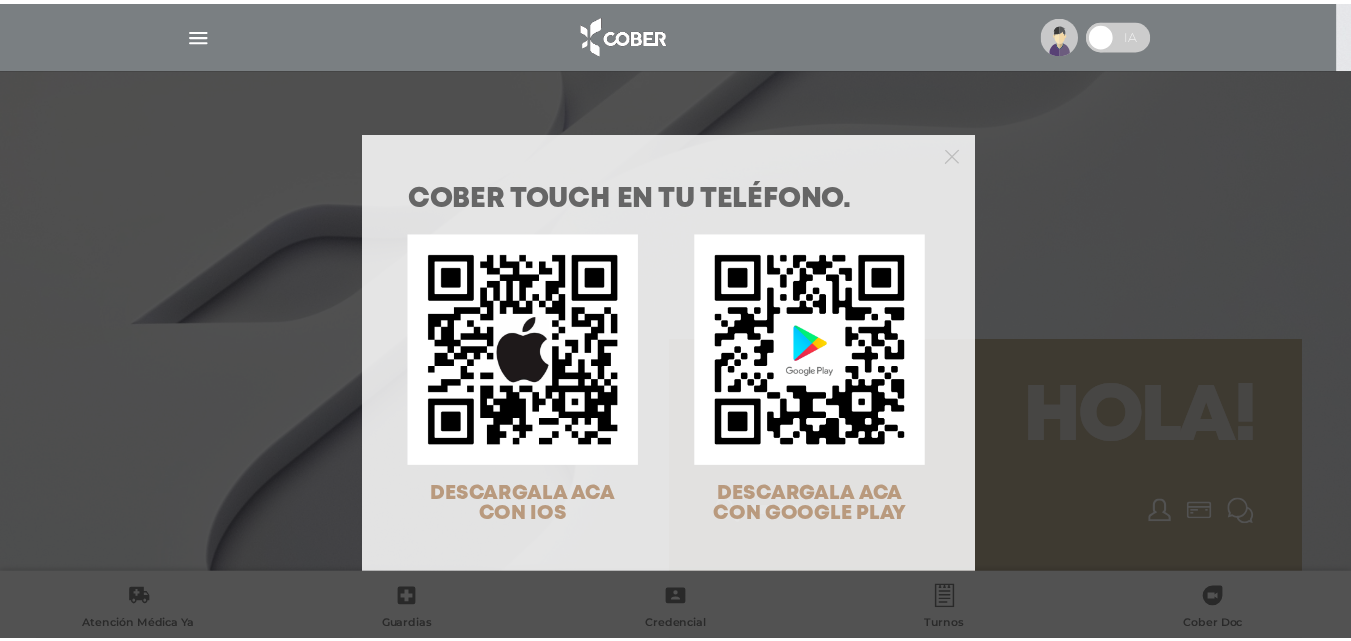scroll, scrollTop: 0, scrollLeft: 0, axis: both 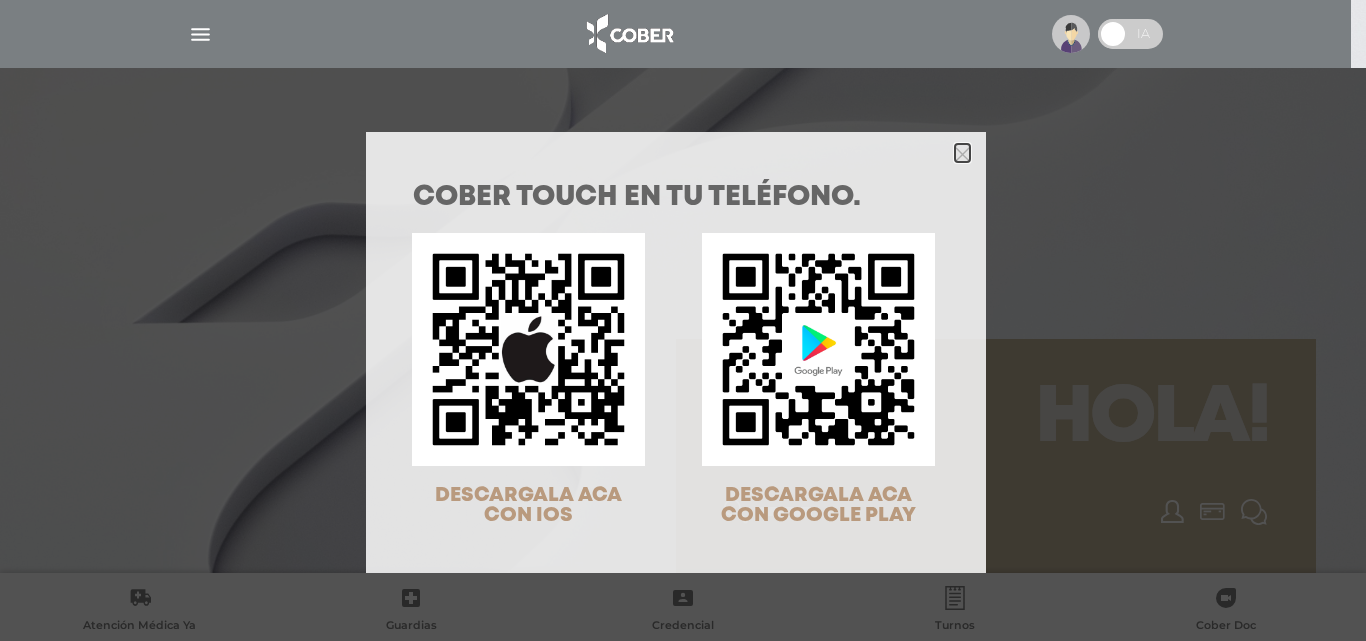 click 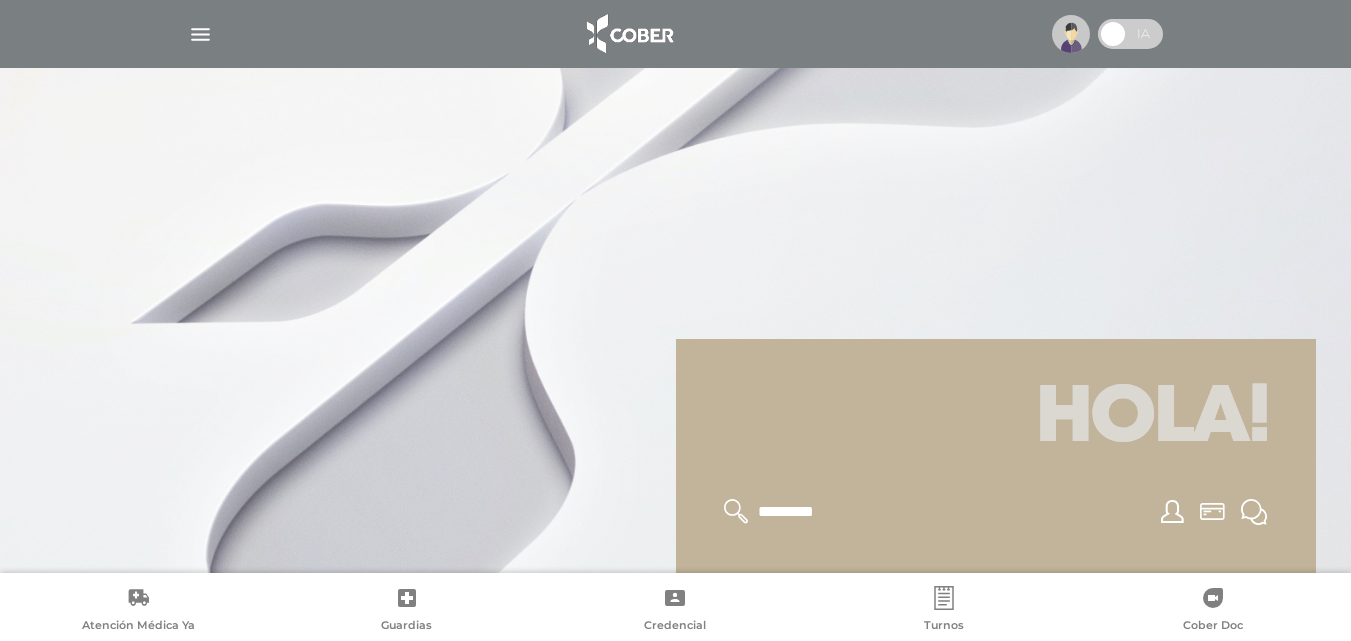 click at bounding box center [200, 34] 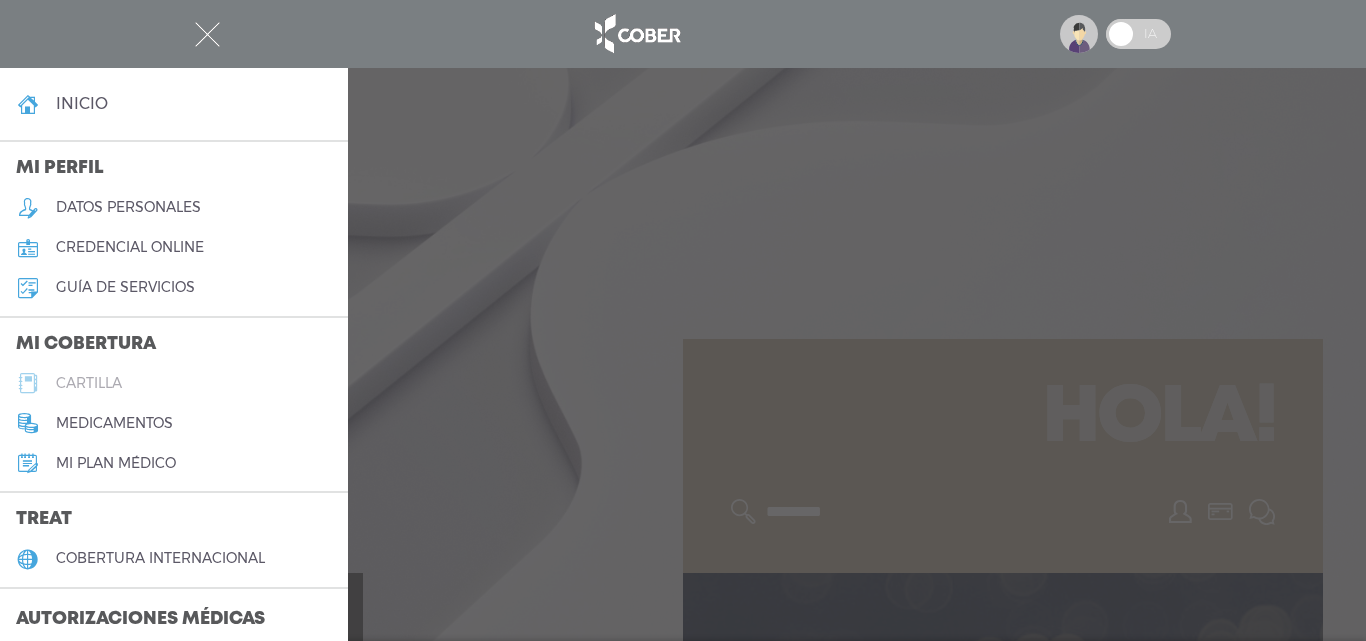 click on "cartilla" at bounding box center [89, 383] 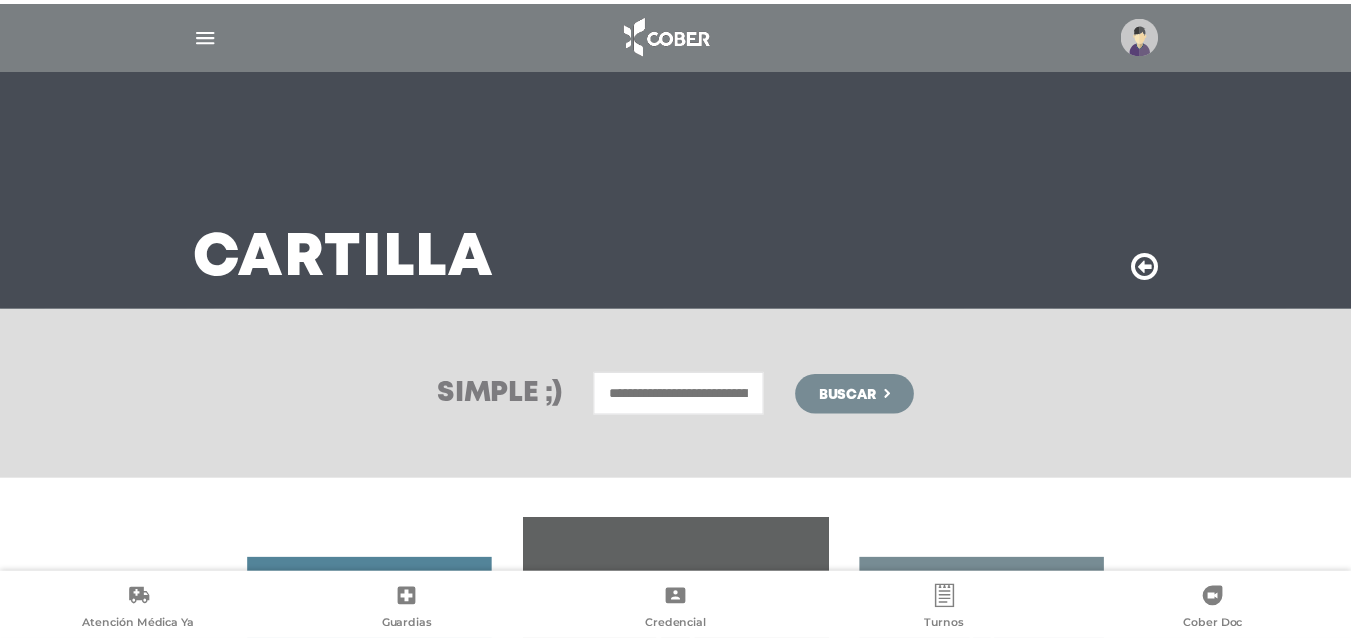scroll, scrollTop: 0, scrollLeft: 0, axis: both 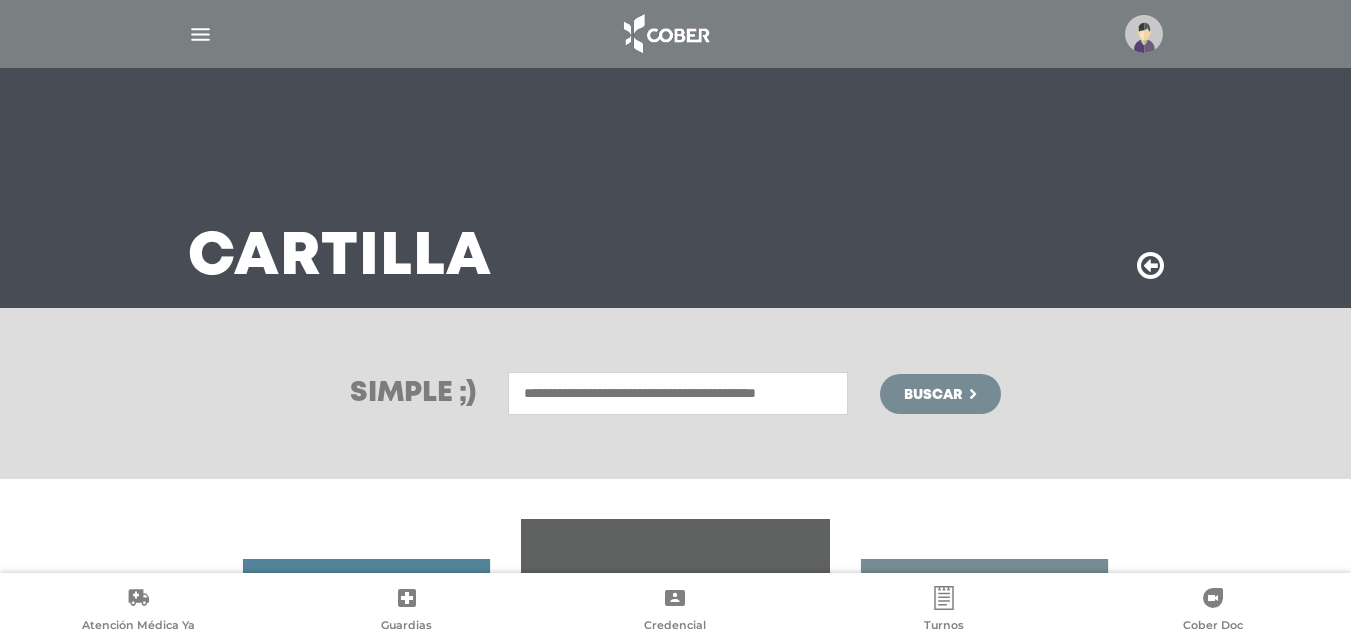click at bounding box center (678, 393) 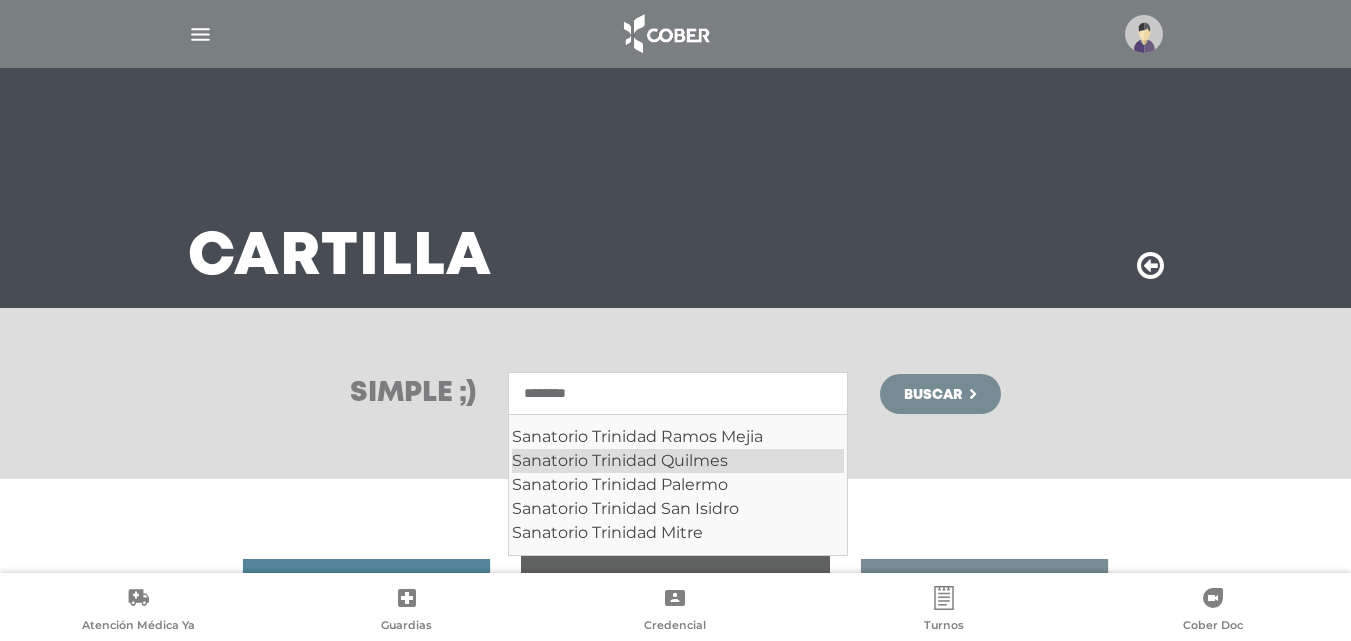 click on "Sanatorio Trinidad Quilmes" at bounding box center (678, 461) 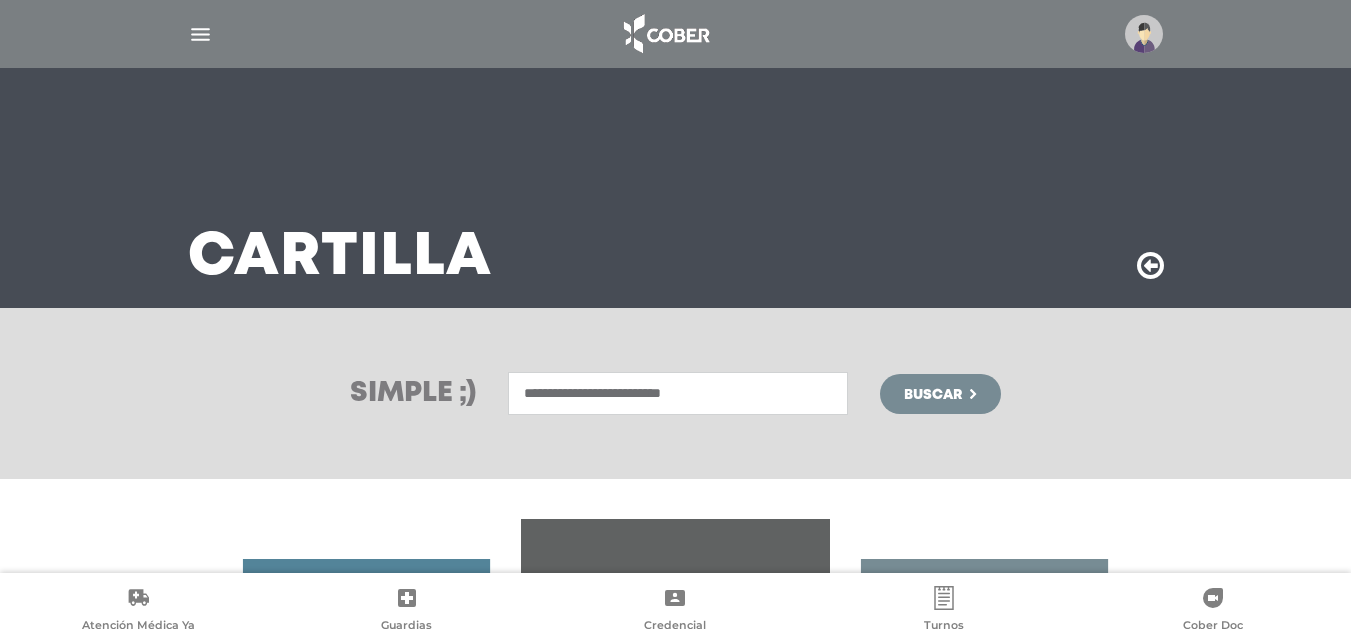 type on "**********" 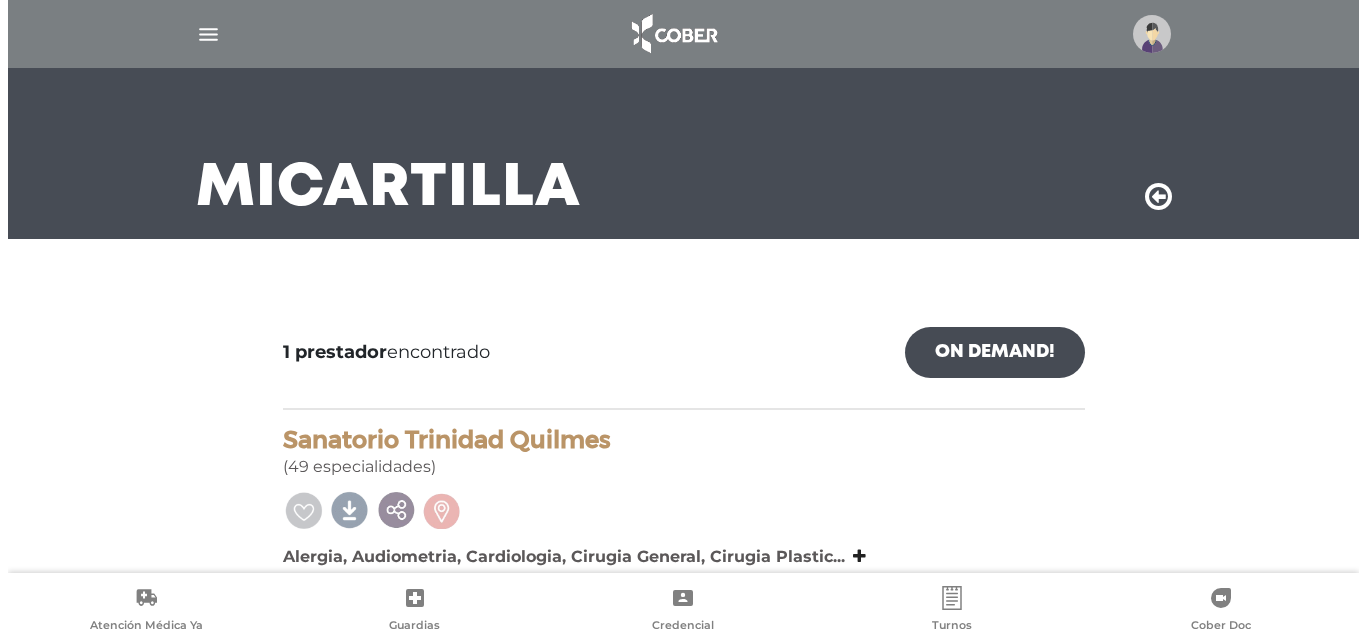 scroll, scrollTop: 171, scrollLeft: 0, axis: vertical 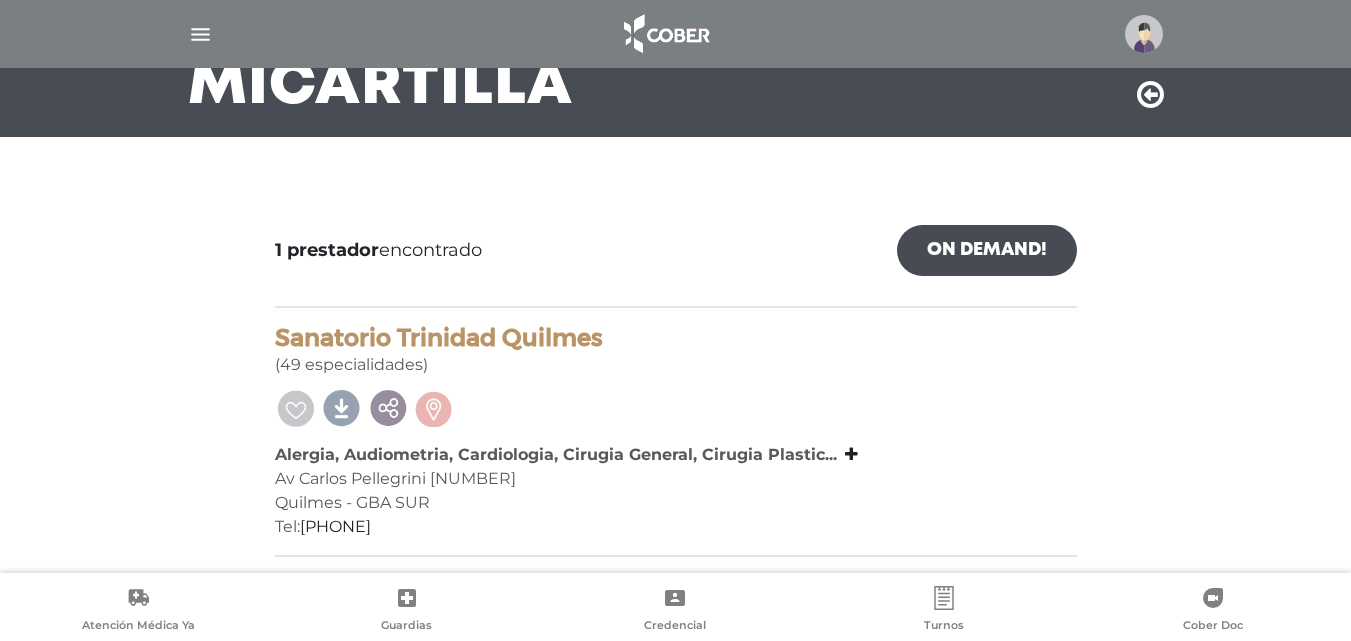 click at bounding box center [1144, 34] 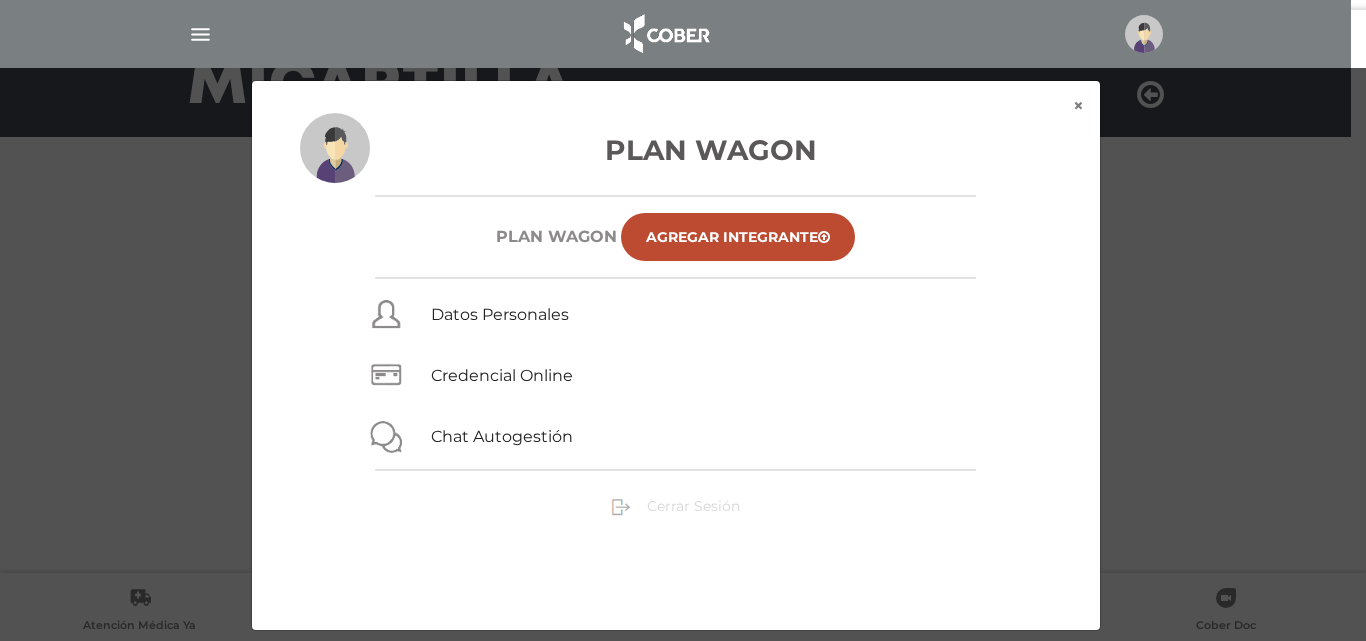 click on "Cerrar Sesión" at bounding box center [693, 506] 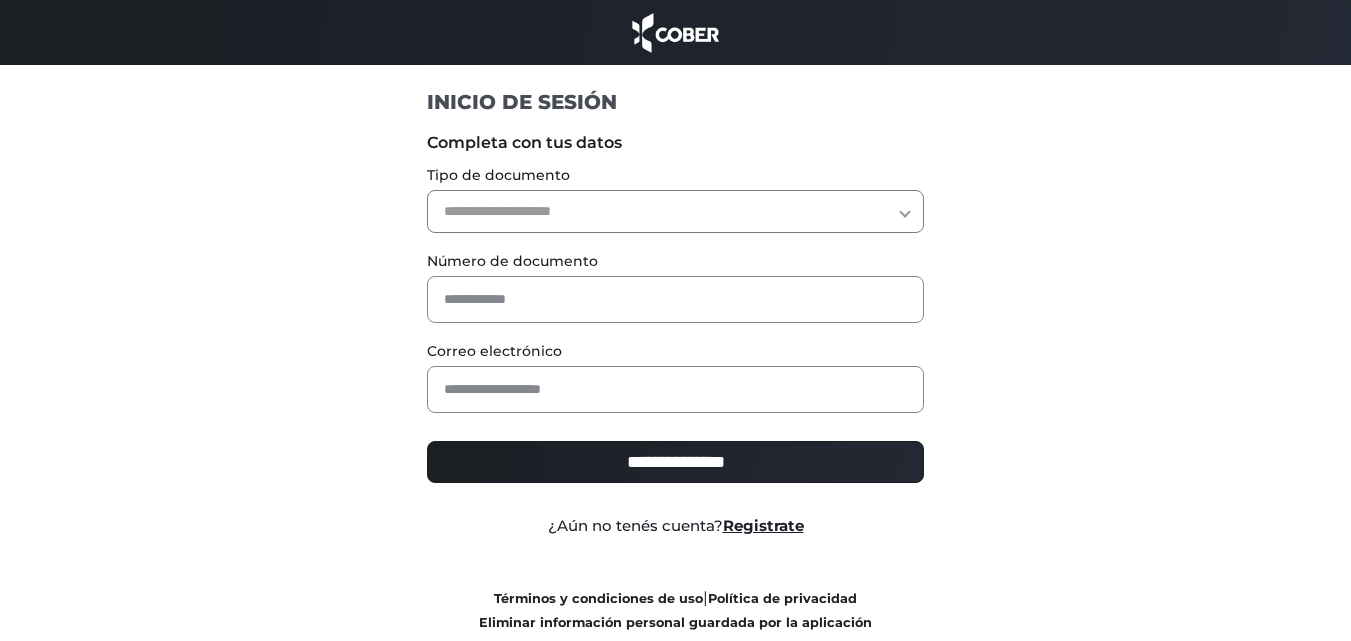 scroll, scrollTop: 0, scrollLeft: 0, axis: both 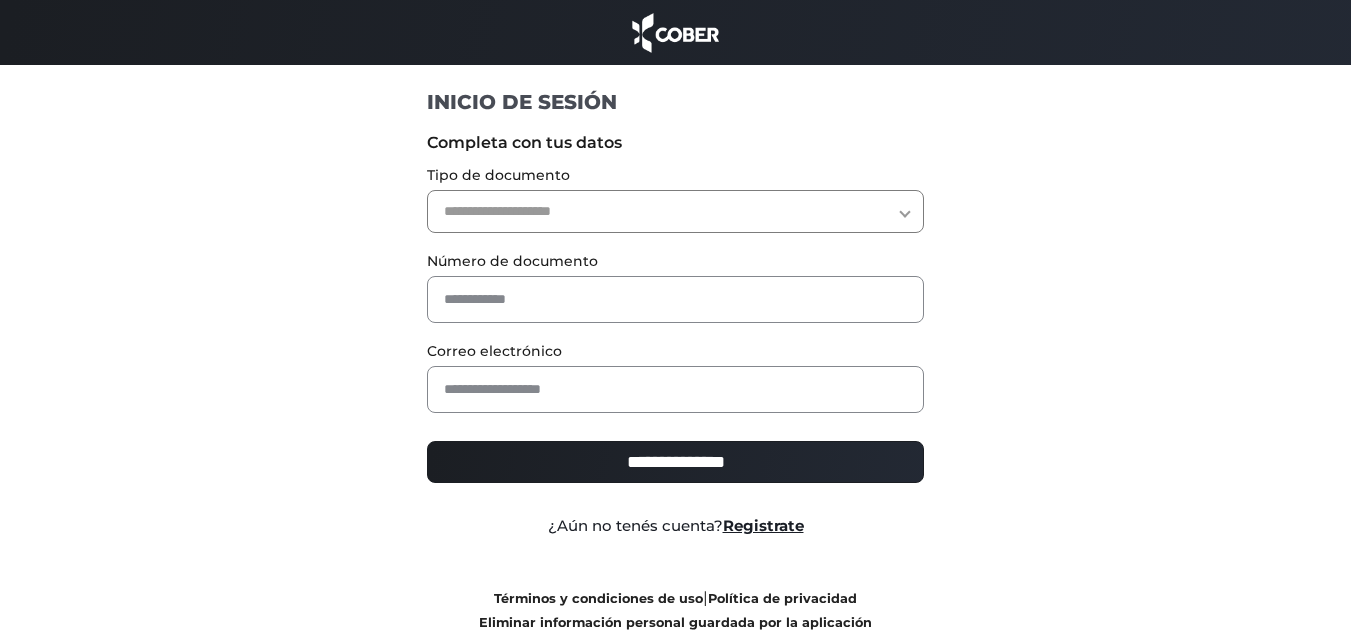 click on "**********" at bounding box center (675, 211) 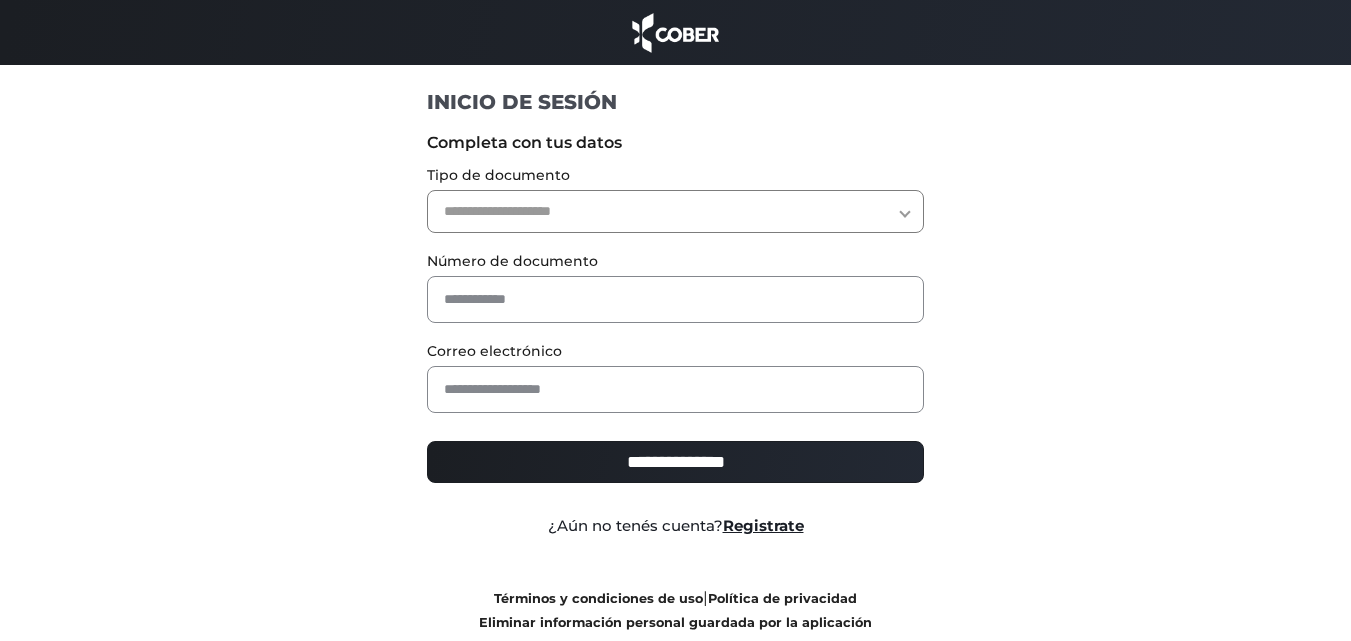 select on "***" 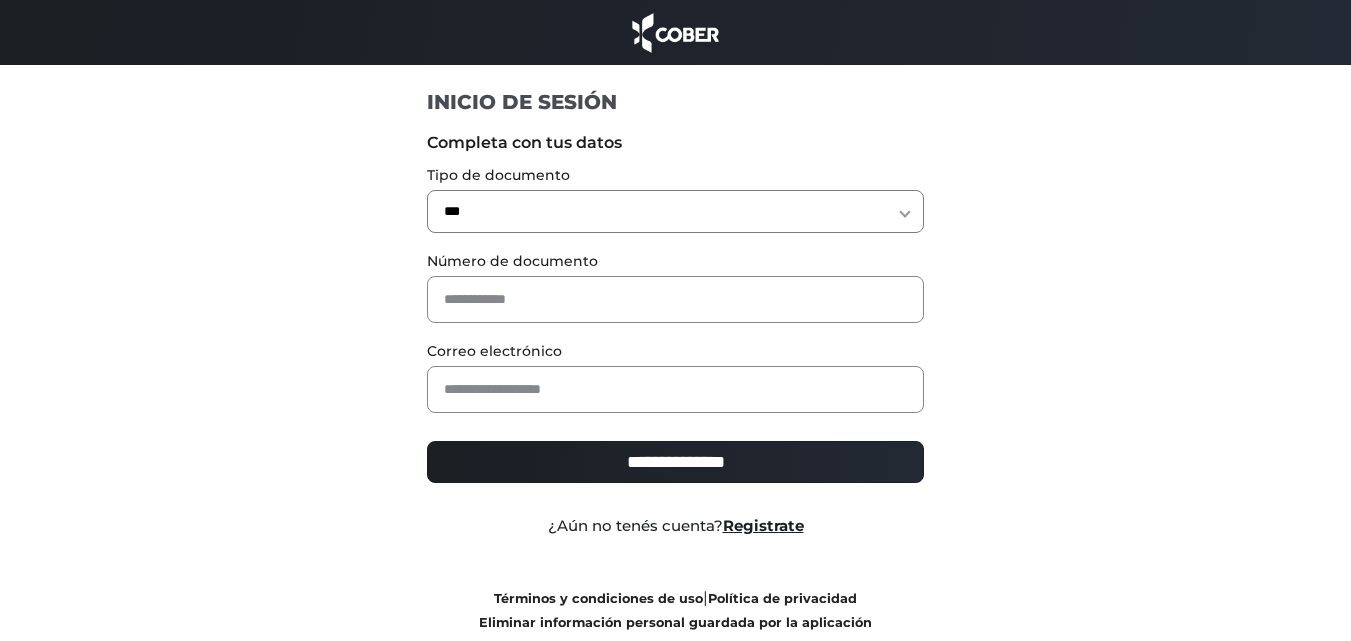 click on "**********" at bounding box center (675, 211) 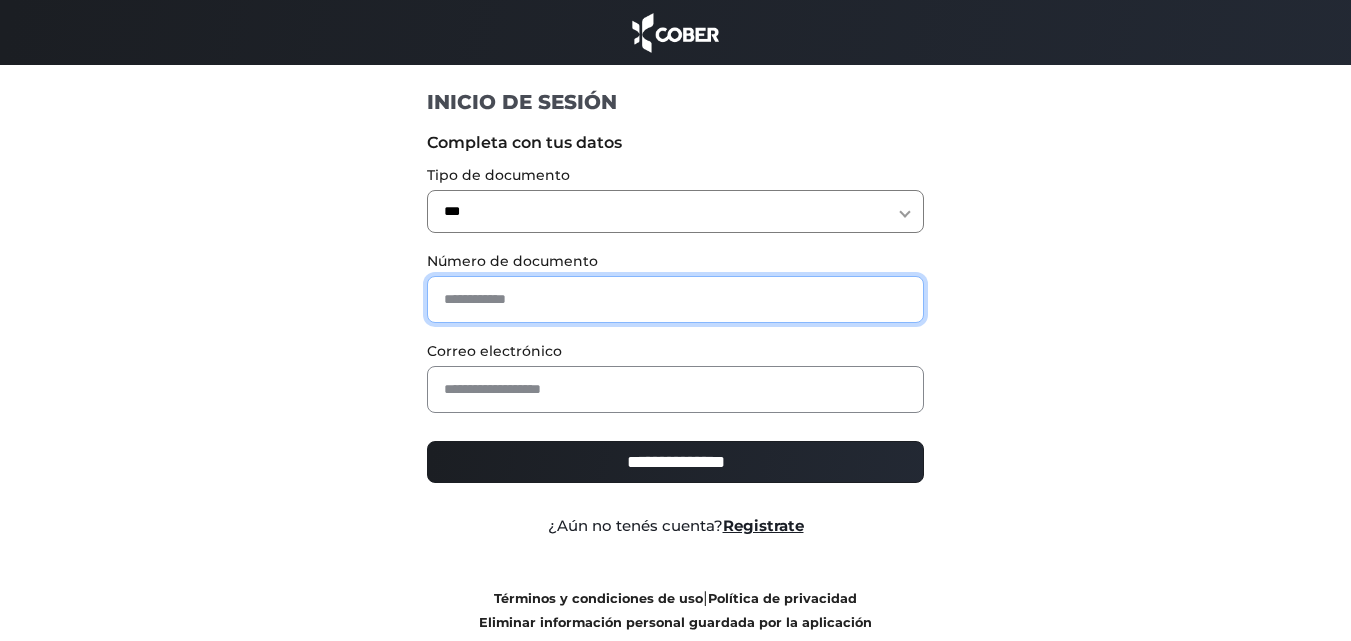 click at bounding box center [675, 299] 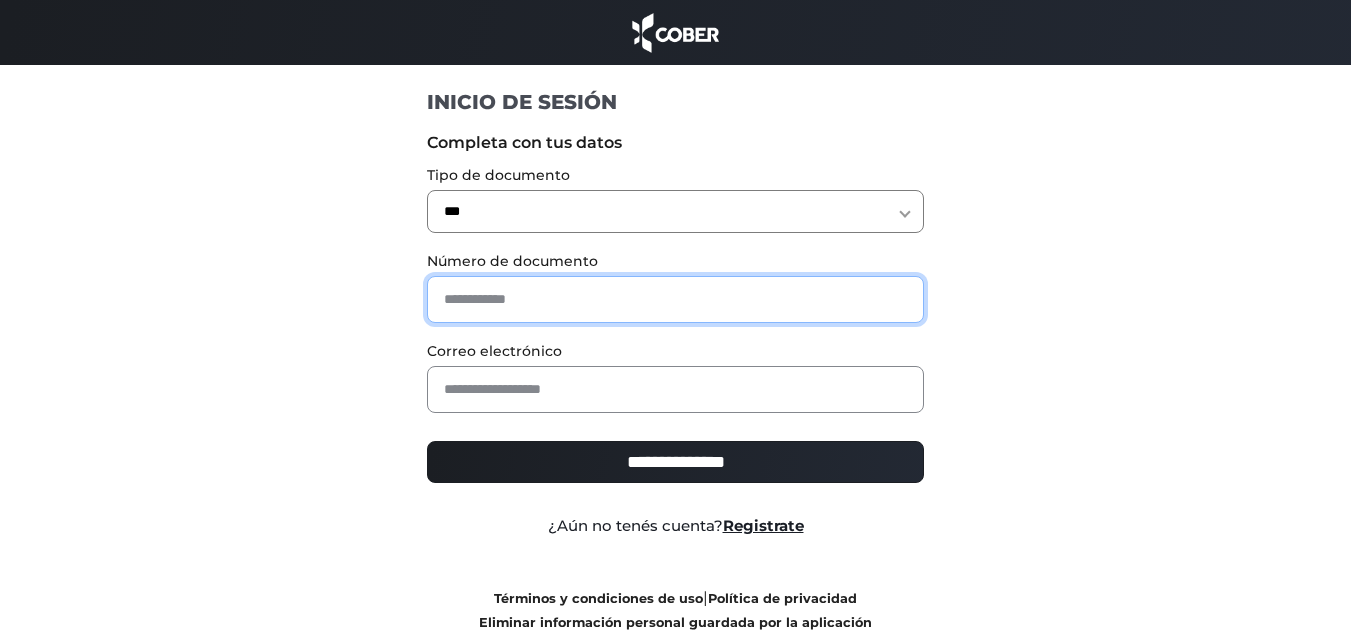 type on "*" 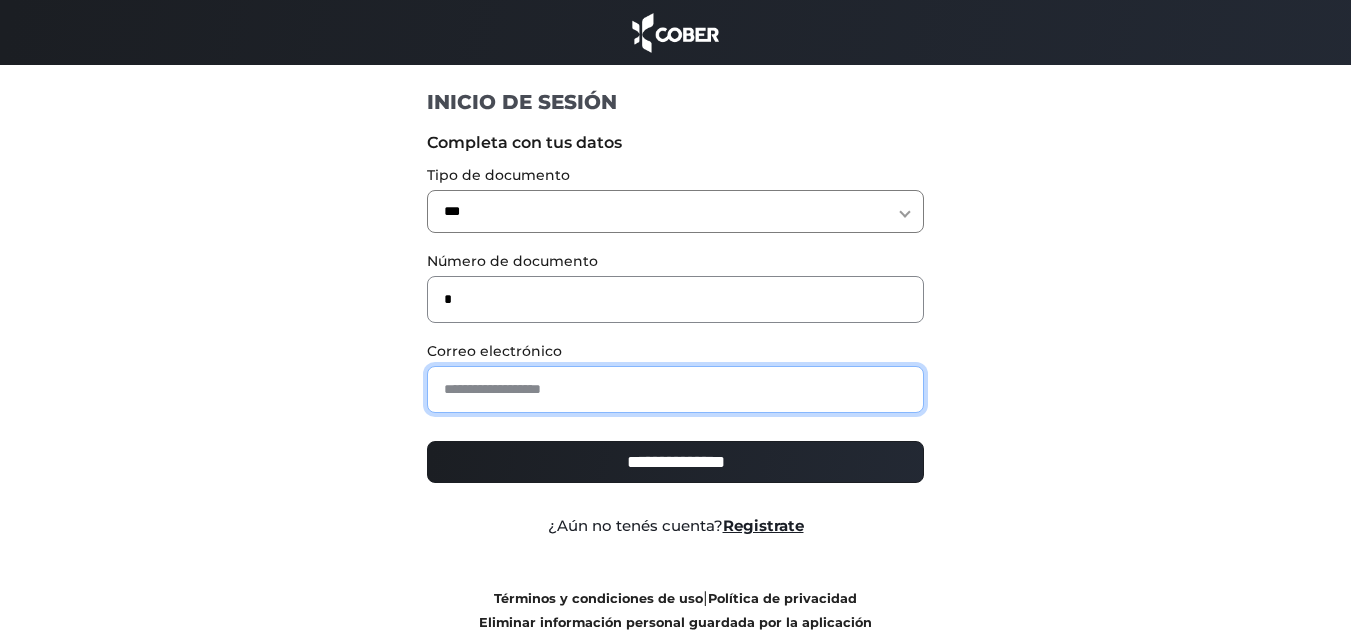 click at bounding box center (675, 389) 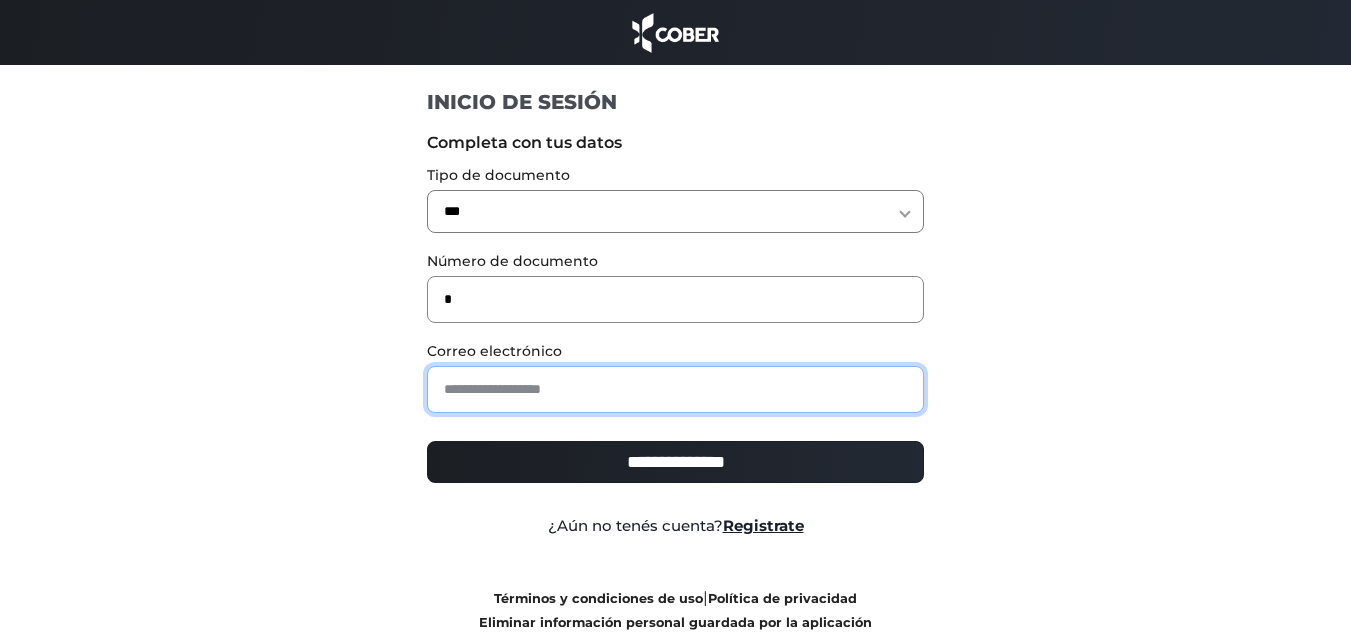 type on "**********" 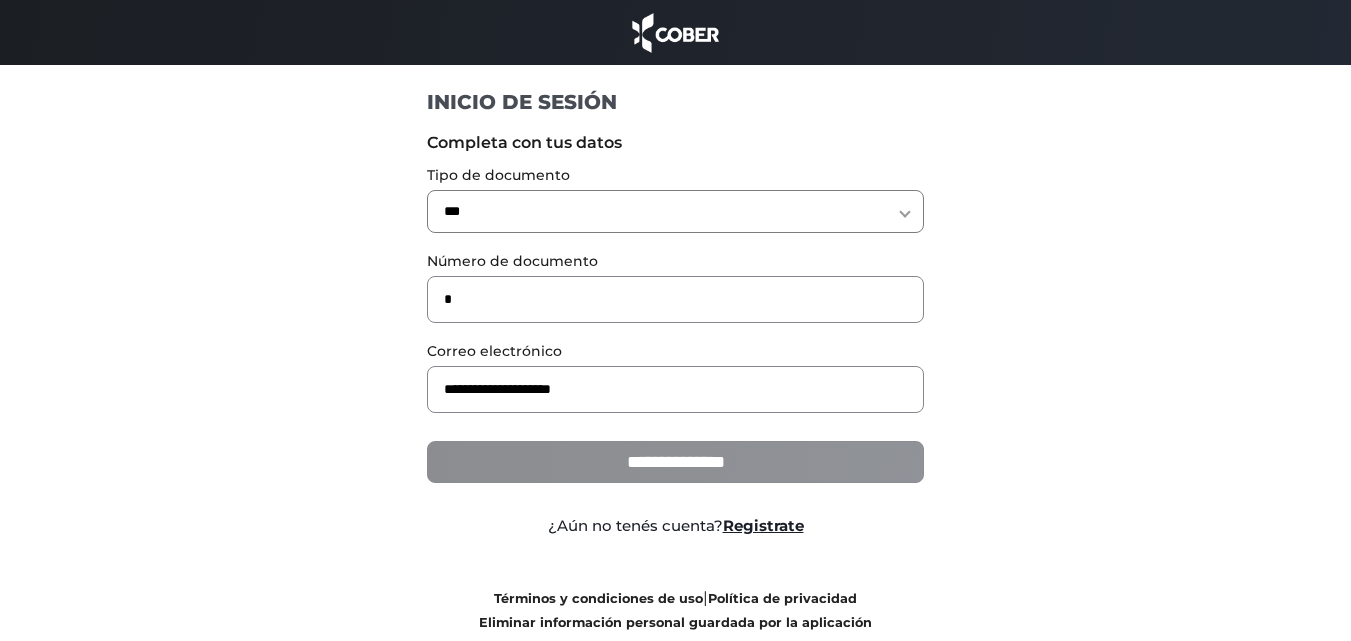 click on "**********" at bounding box center [675, 462] 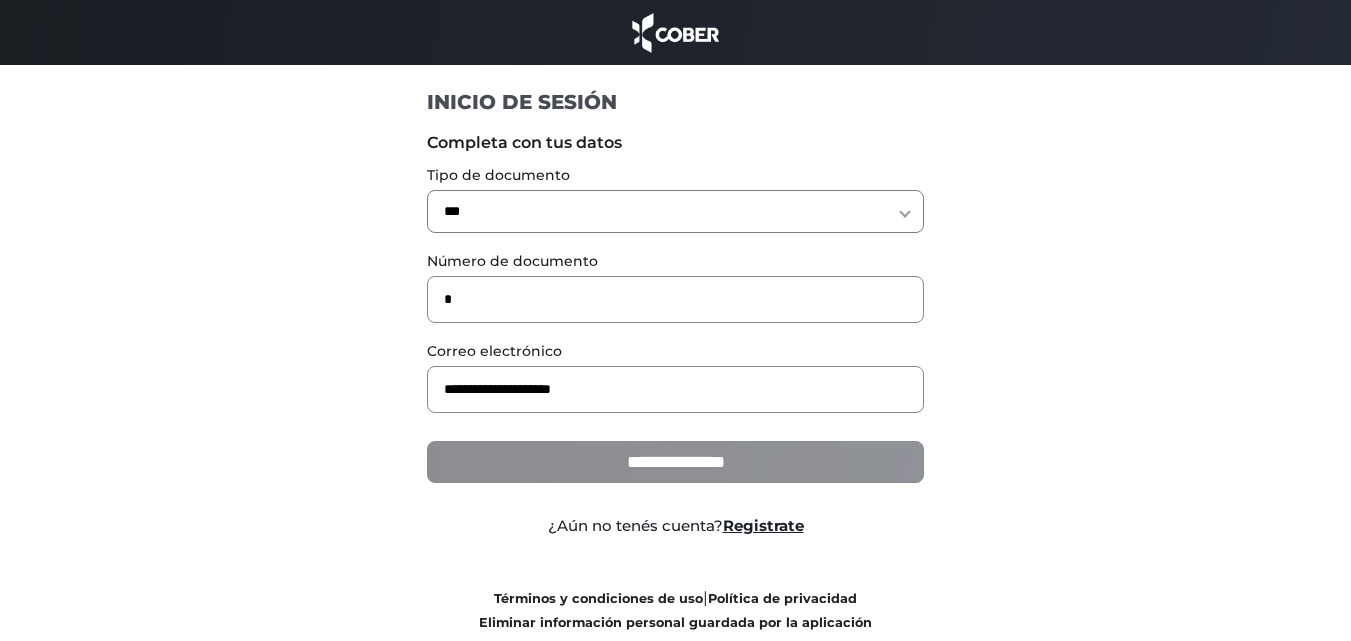 type on "**********" 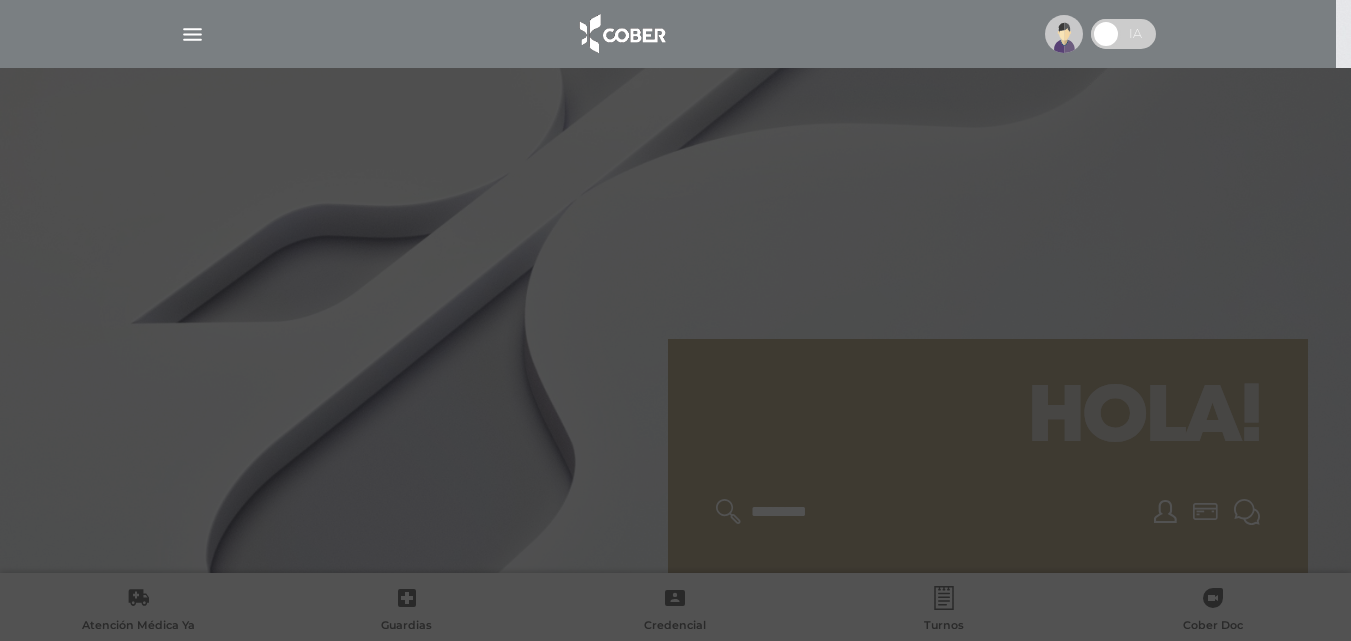 scroll, scrollTop: 0, scrollLeft: 0, axis: both 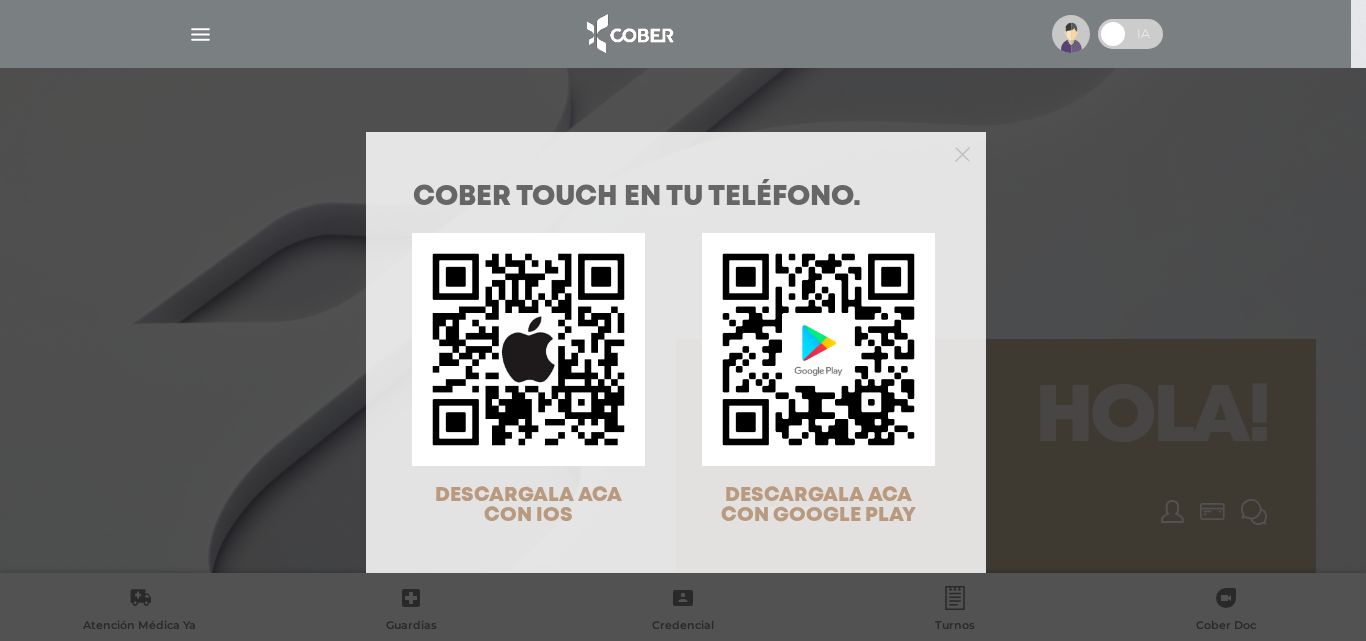click at bounding box center (676, 152) 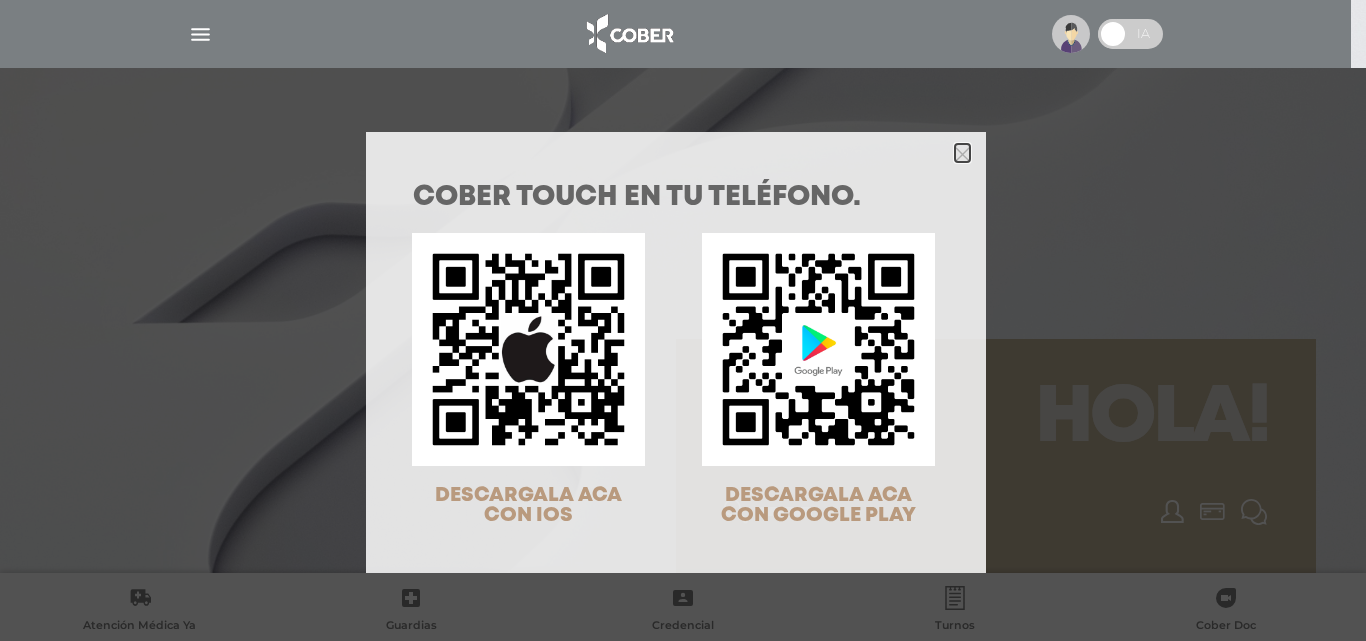 click 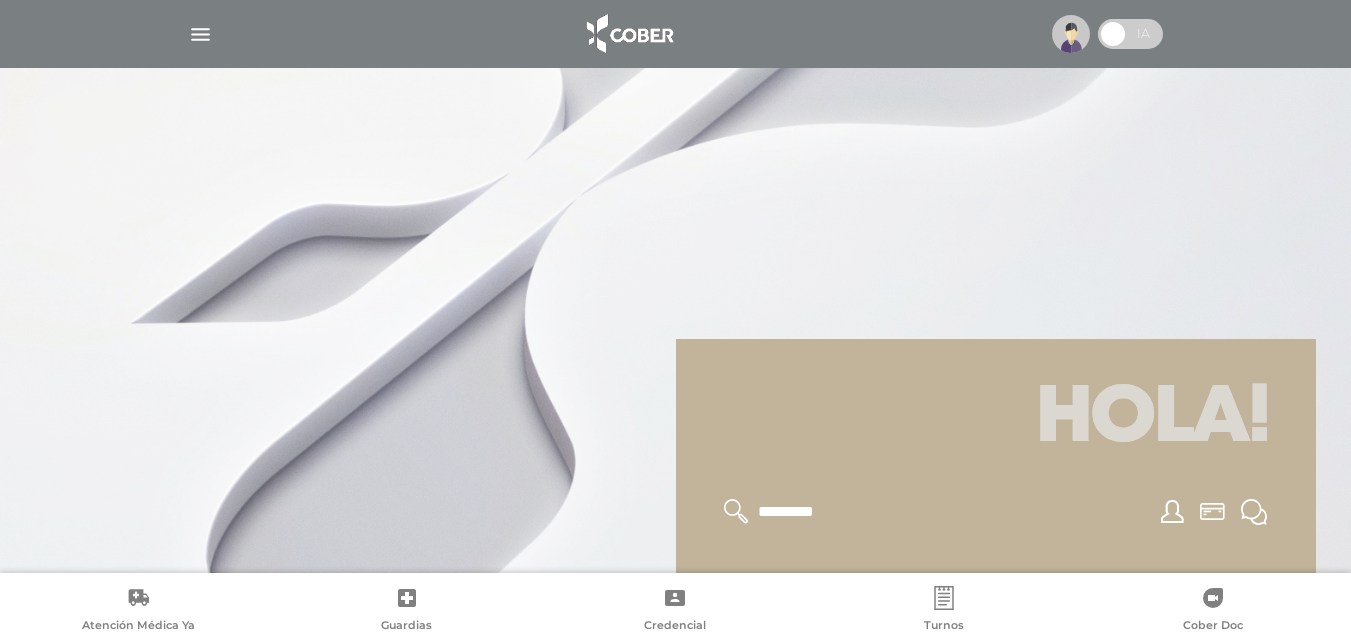 click at bounding box center [200, 34] 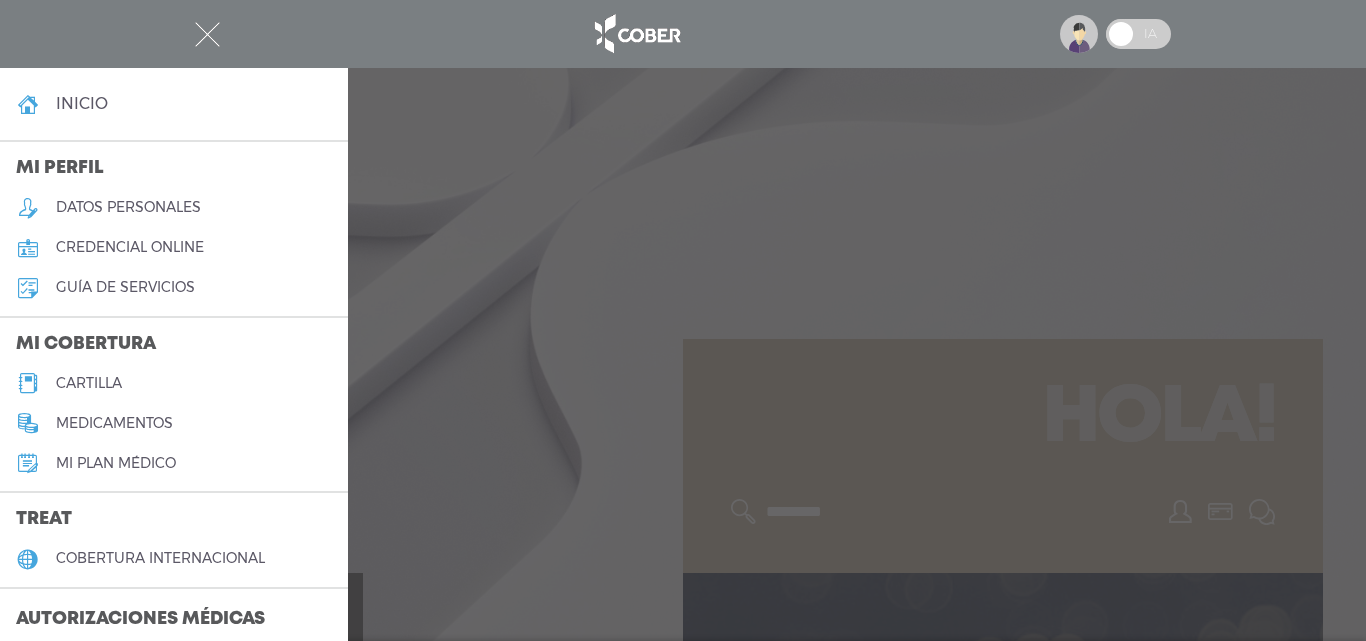 click on "cartilla" at bounding box center [89, 383] 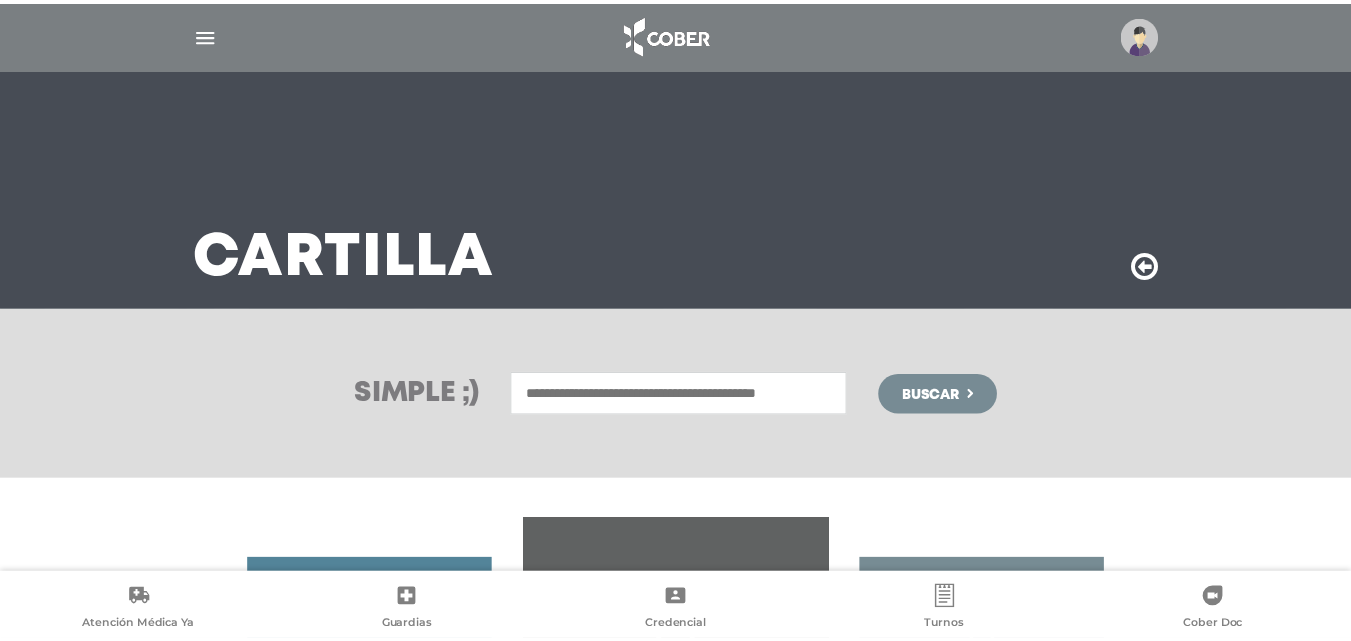 scroll, scrollTop: 0, scrollLeft: 0, axis: both 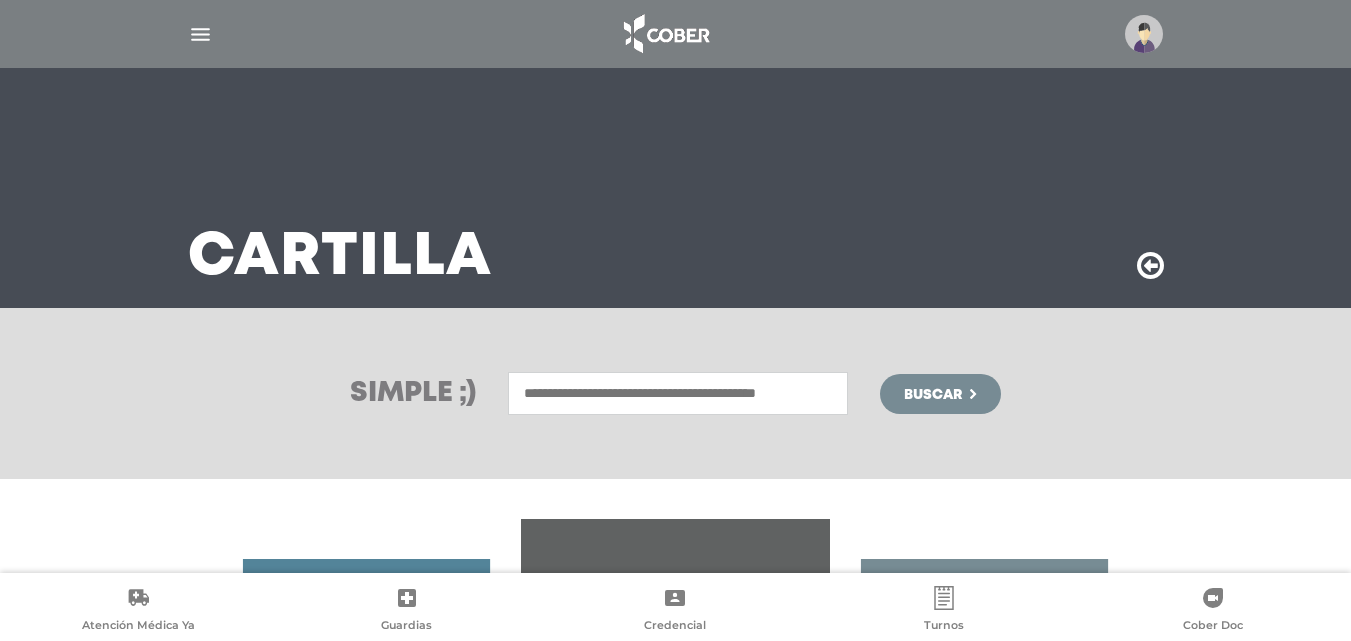 click at bounding box center [678, 393] 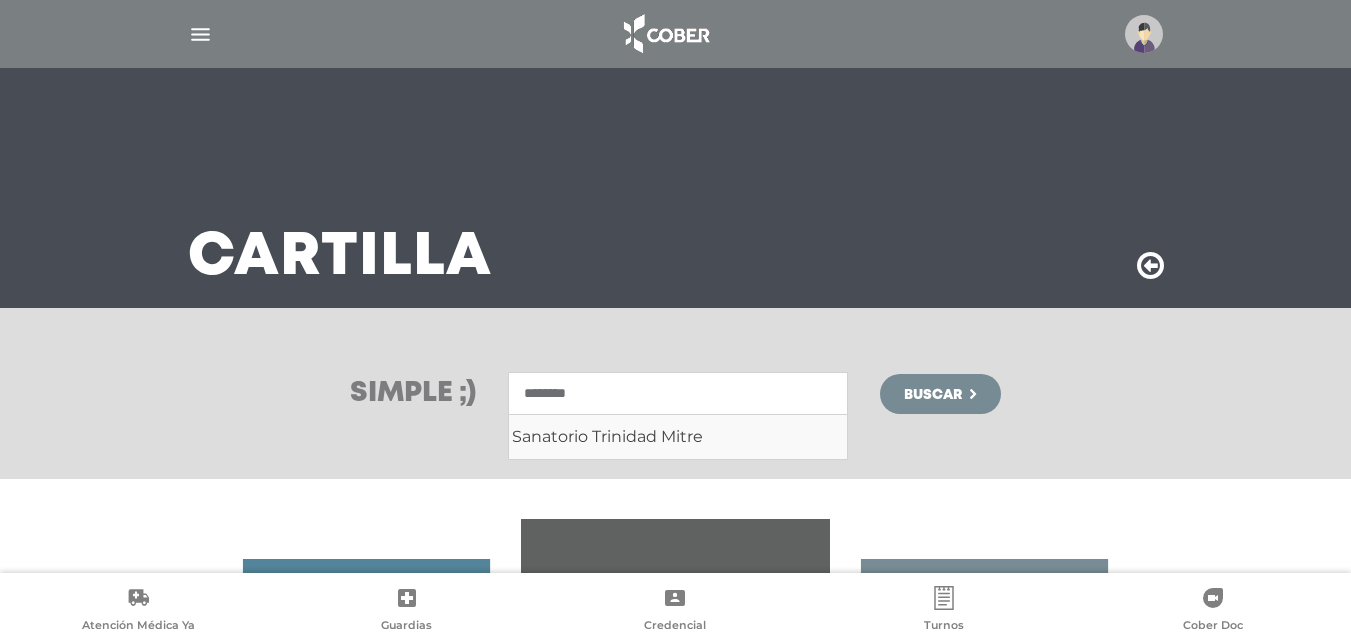type on "********" 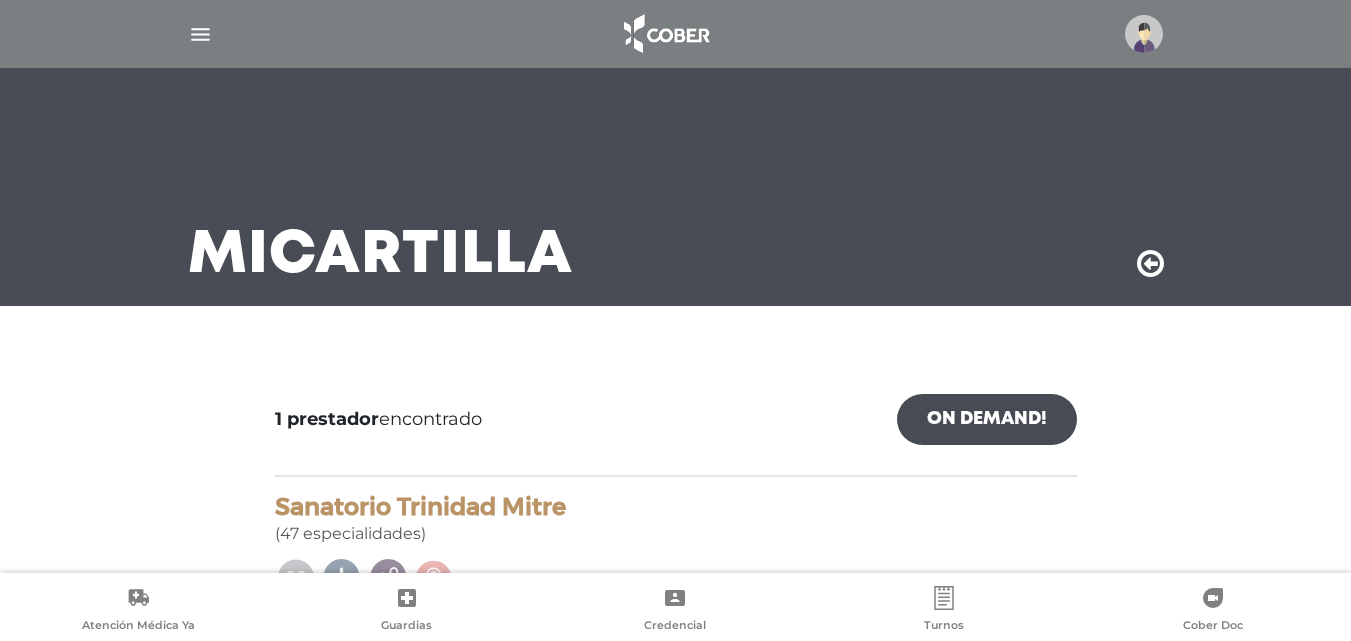 scroll, scrollTop: 0, scrollLeft: 0, axis: both 